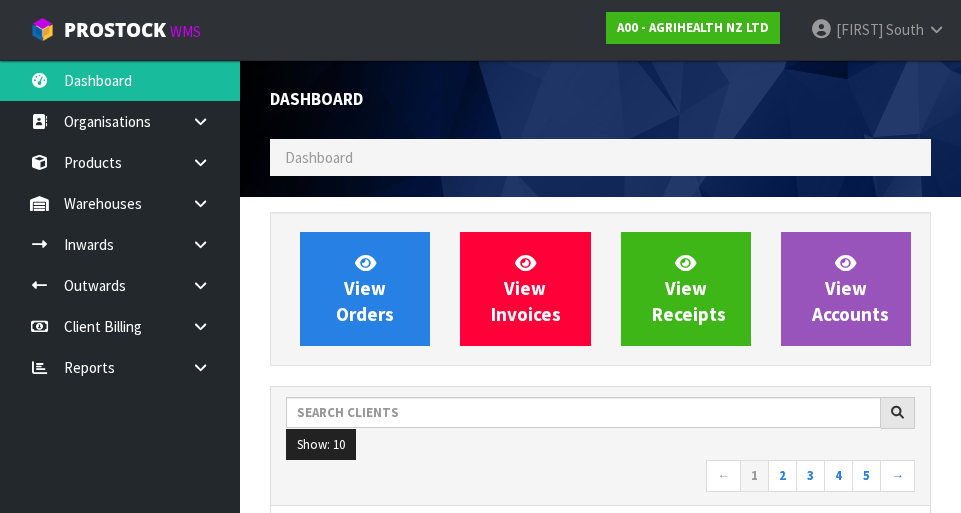 scroll, scrollTop: 337, scrollLeft: 0, axis: vertical 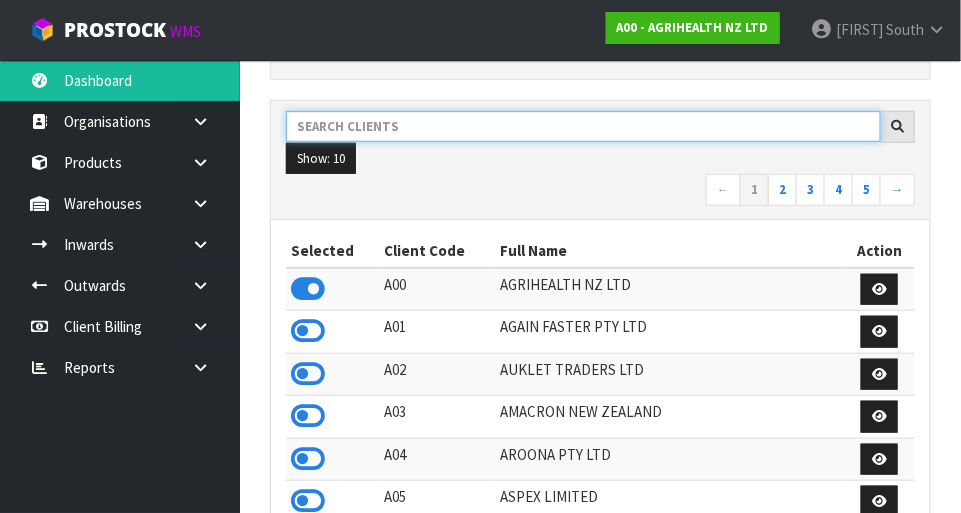 click at bounding box center [583, 126] 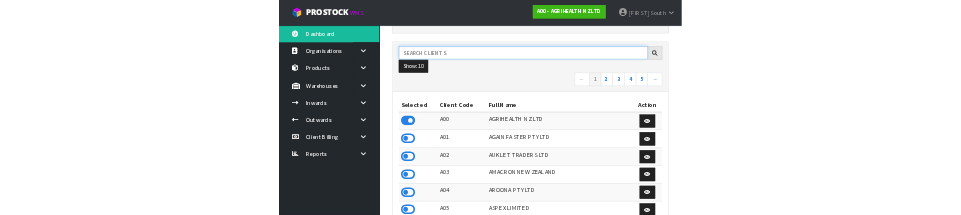 scroll, scrollTop: 277, scrollLeft: 0, axis: vertical 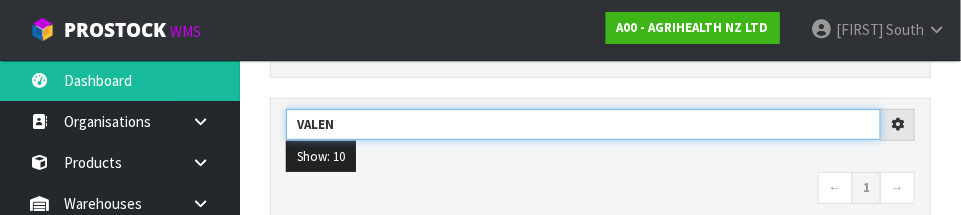 type on "VALEN" 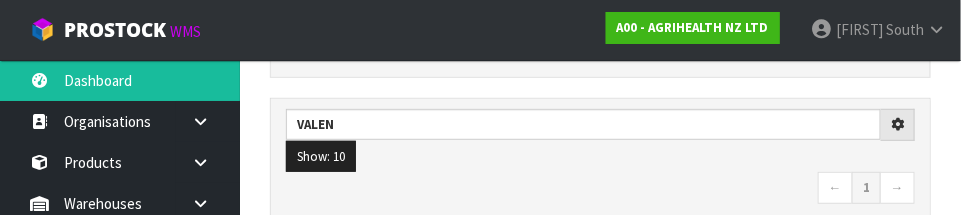 click on "←
1
→" at bounding box center [600, 189] 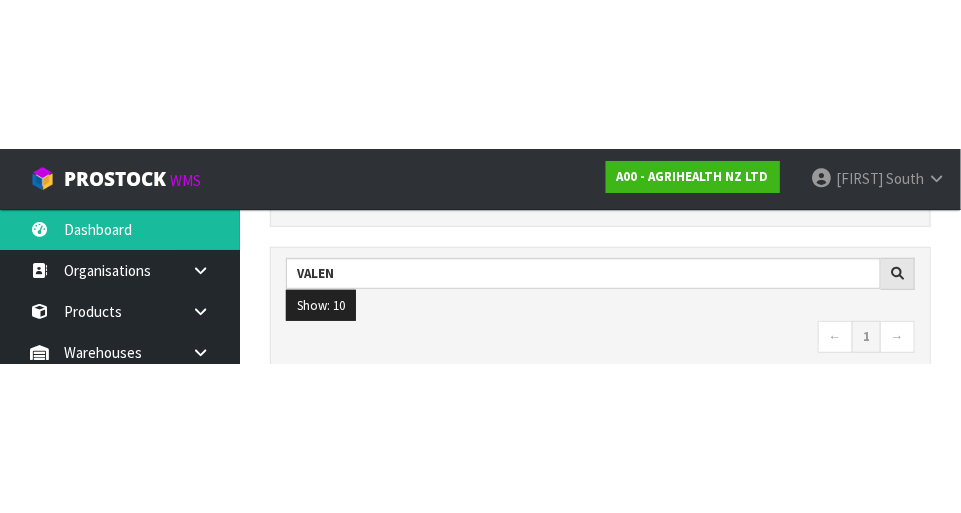 scroll, scrollTop: 286, scrollLeft: 0, axis: vertical 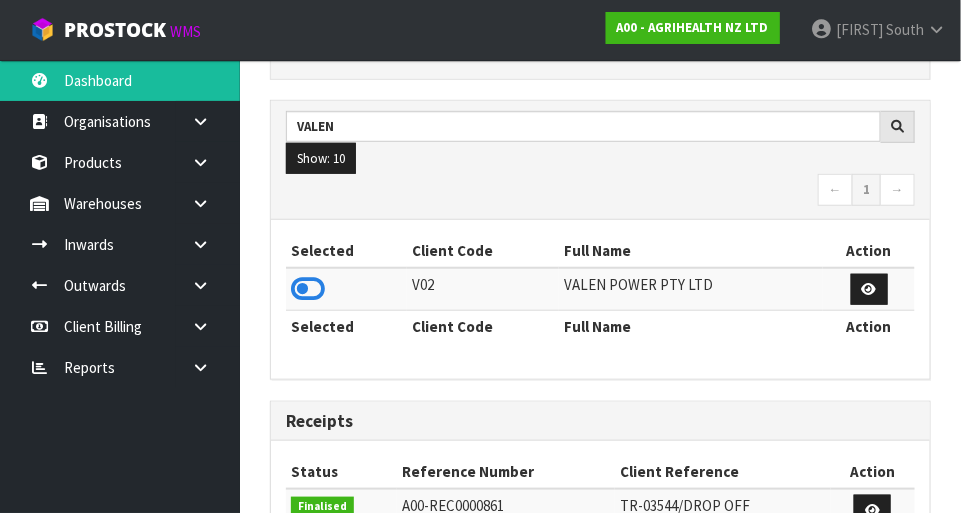 click at bounding box center (308, 289) 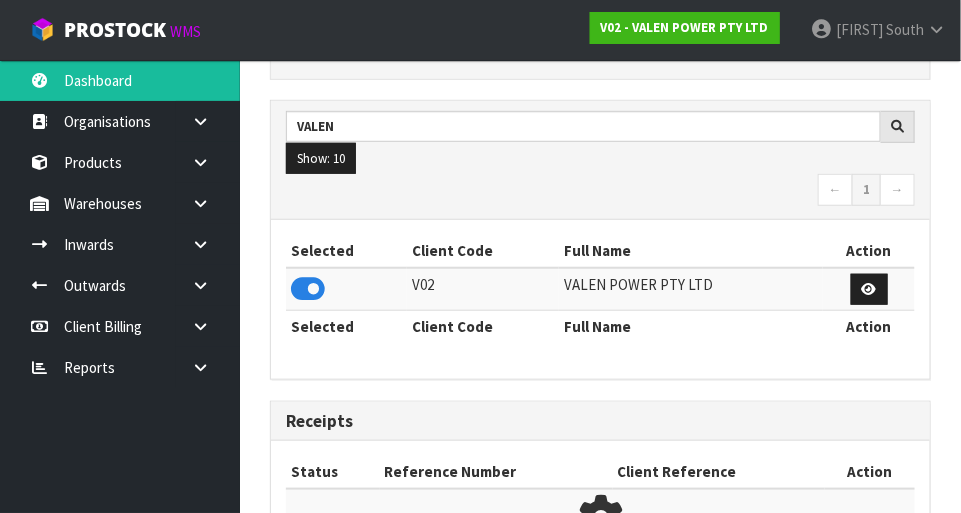 scroll, scrollTop: 1312, scrollLeft: 691, axis: both 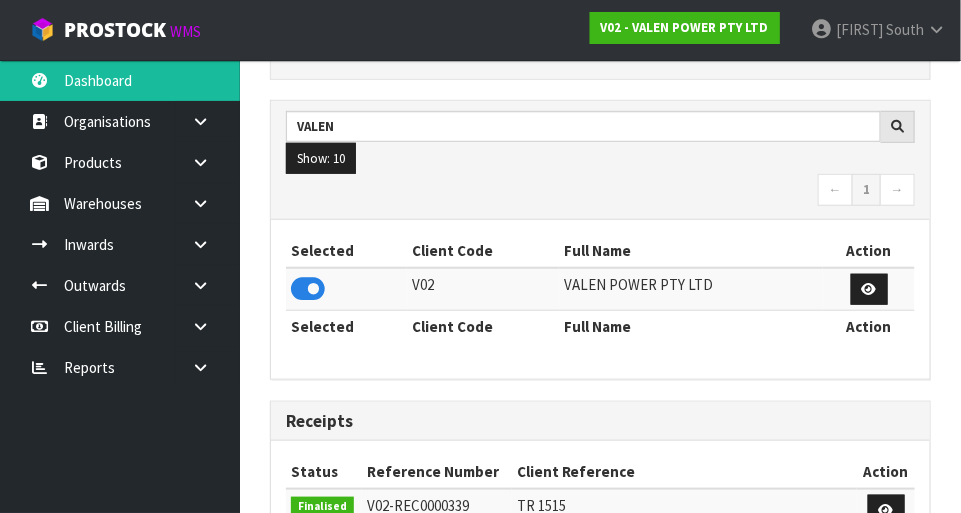 click at bounding box center [208, 203] 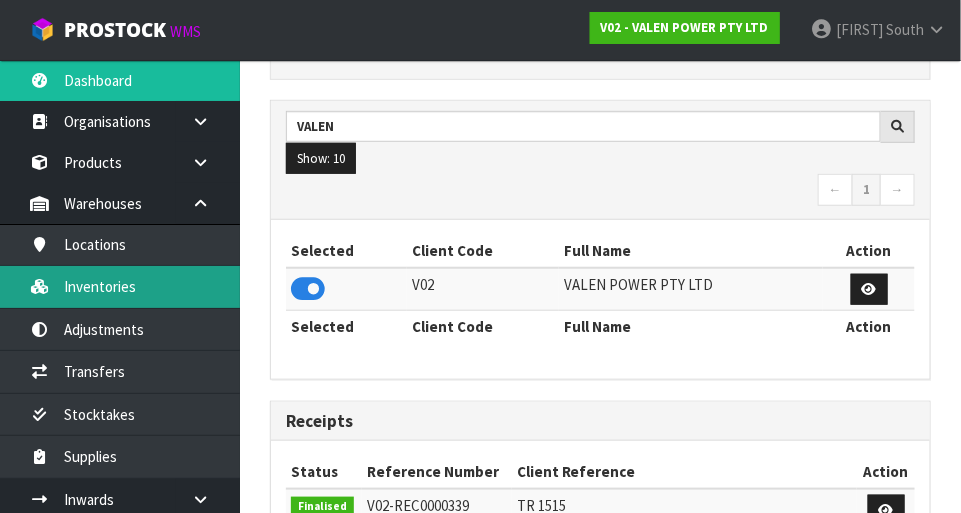 click on "Inventories" at bounding box center (120, 286) 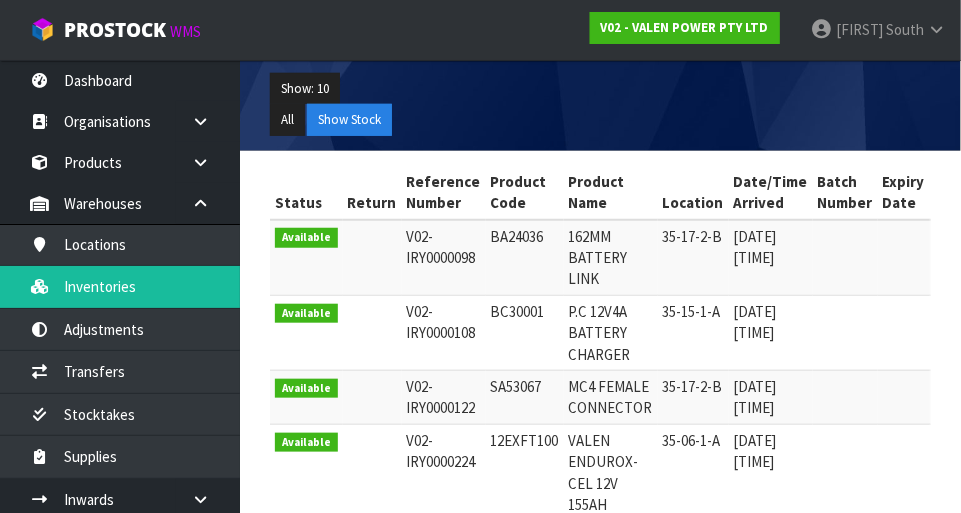 click on "Status
Return
Reference Number
Product Code
Product Name
Location
[DATE] [TIME]
Batch Number
Expiry Date
Serial Number
Qty Available
Qty Committed
Qty Quoted
Qty Held
Qty Total
Action
Available
[PRODUCT_CODE]
BA[NUMBER]
[PRODUCT_NAME]
[CODE]-[CODE]-[CODE]
[DATE] [TIME]
[NUMBER]
0
0
0
[NUMBER]" at bounding box center [600, 724] 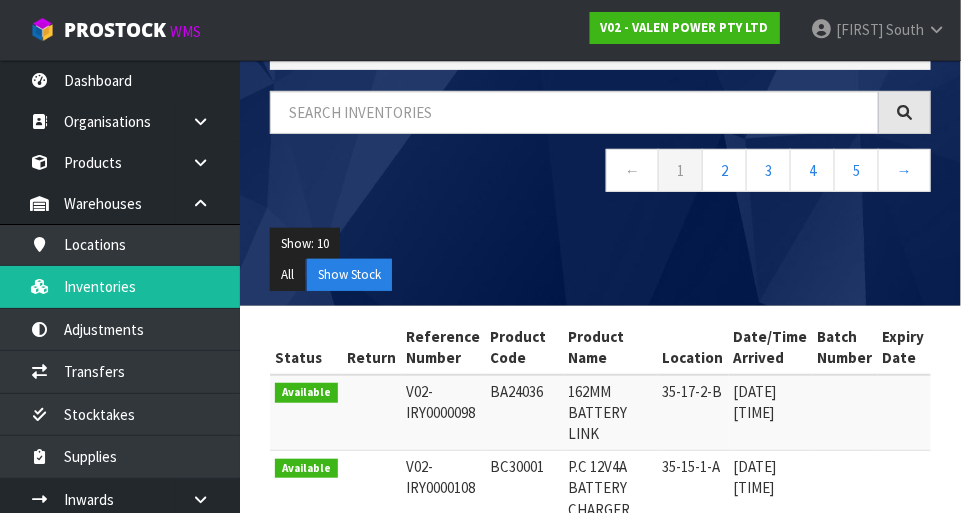 scroll, scrollTop: 0, scrollLeft: 0, axis: both 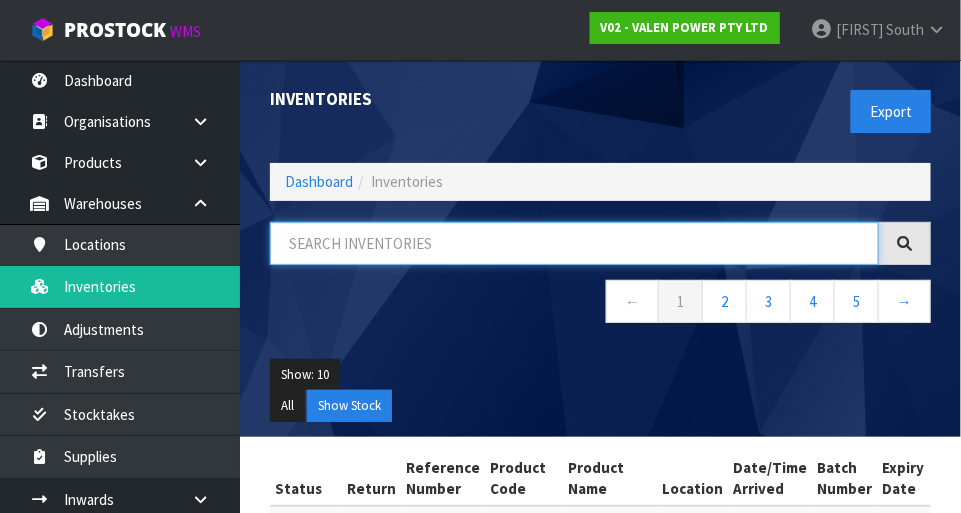click at bounding box center (574, 243) 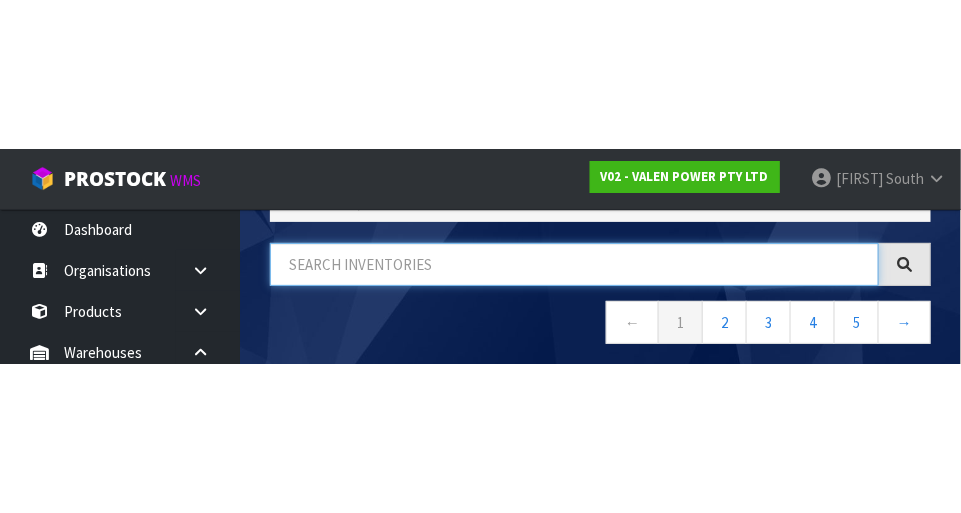 scroll, scrollTop: 135, scrollLeft: 0, axis: vertical 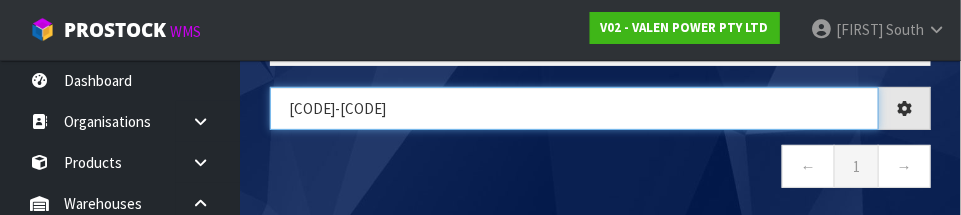 type on "[CODE]-[CODE]" 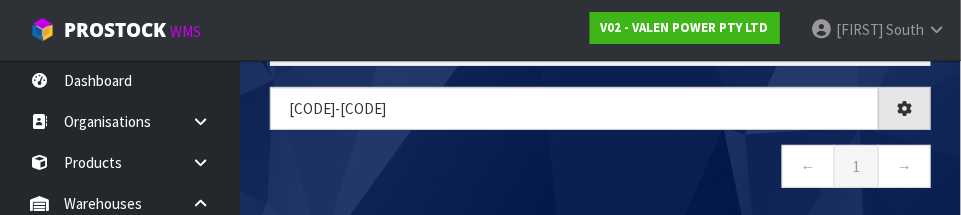 click on "←
1
→" at bounding box center [600, 169] 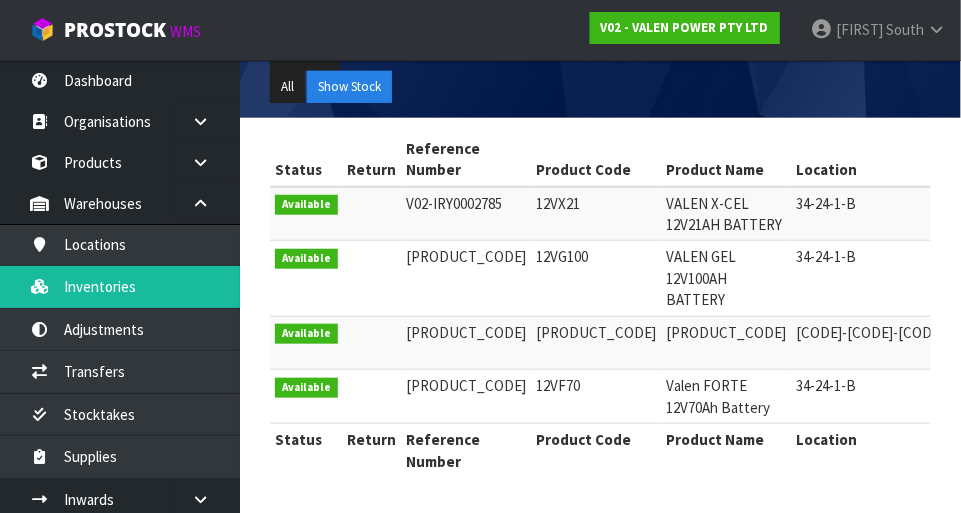 scroll, scrollTop: 531, scrollLeft: 0, axis: vertical 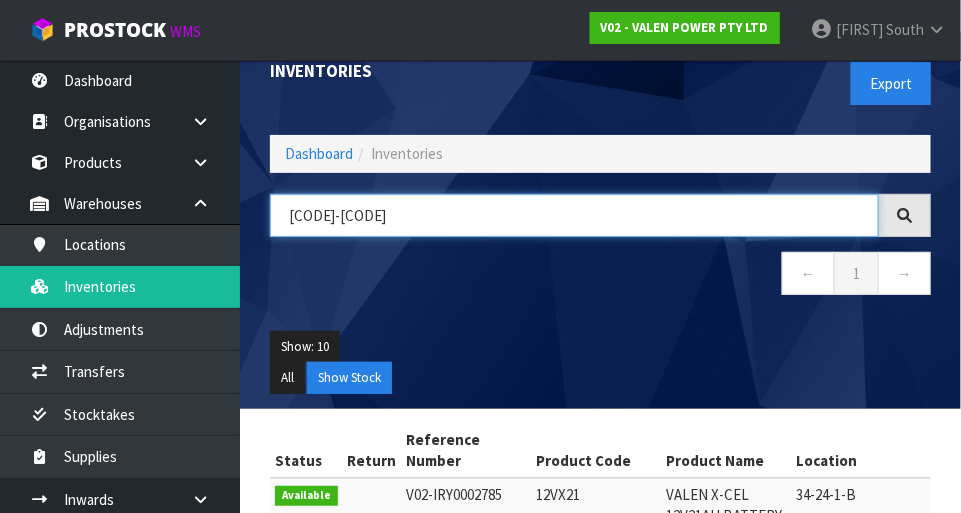 click on "[CODE]-[CODE]" at bounding box center [574, 215] 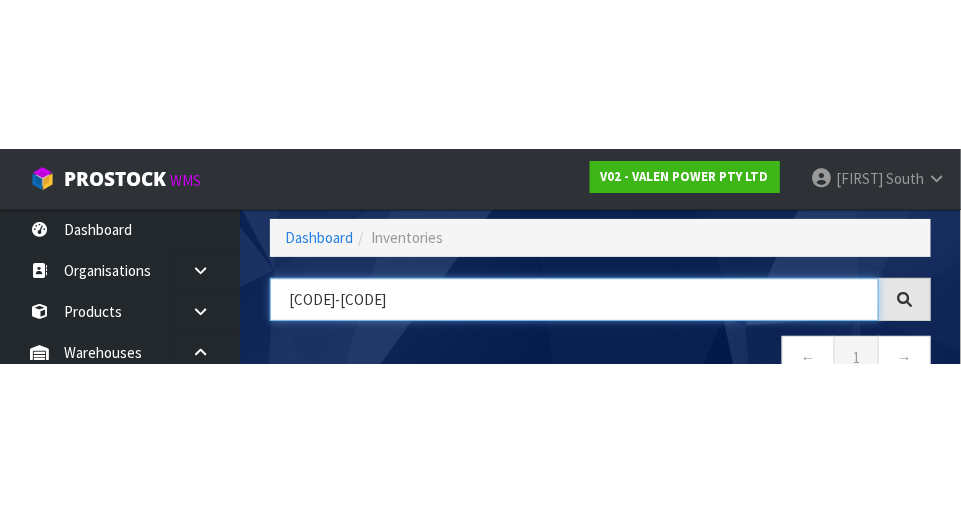 scroll, scrollTop: 135, scrollLeft: 0, axis: vertical 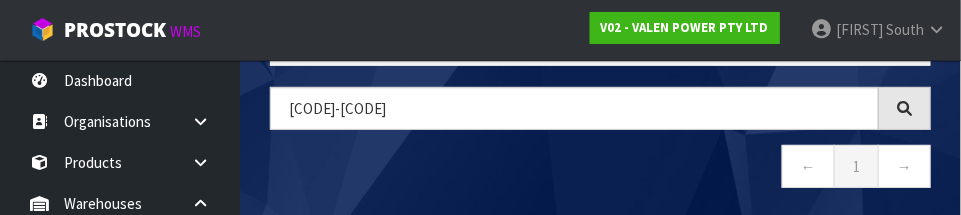 click on "←
1
→" at bounding box center [600, 169] 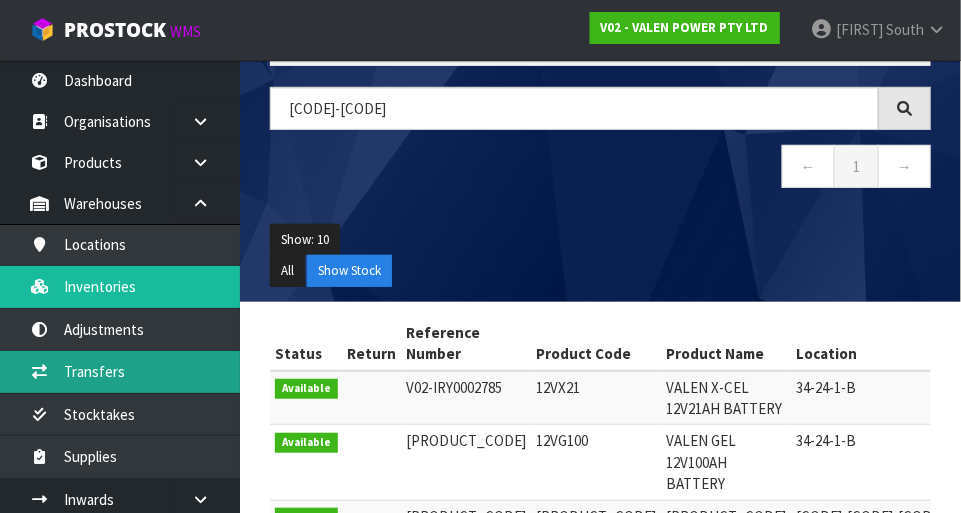 click on "Transfers" at bounding box center (120, 371) 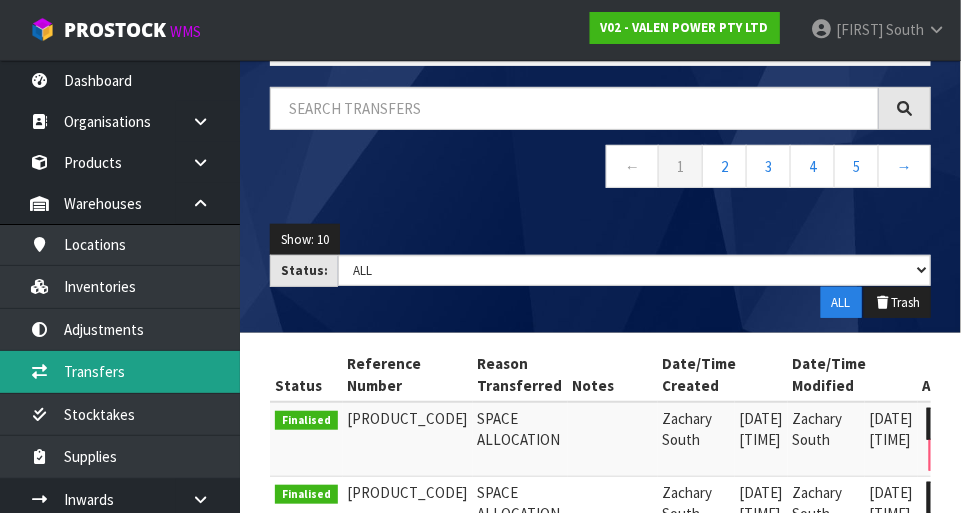 scroll, scrollTop: 0, scrollLeft: 0, axis: both 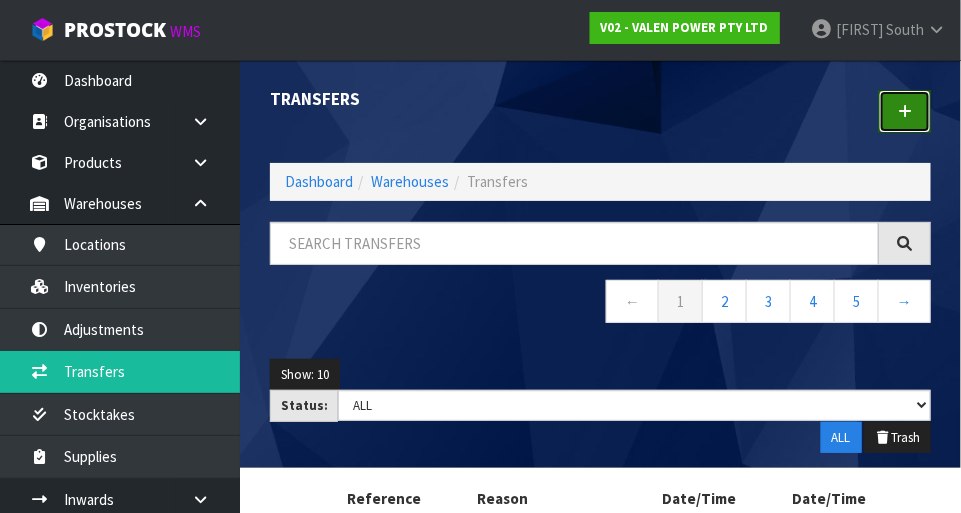 click at bounding box center (905, 111) 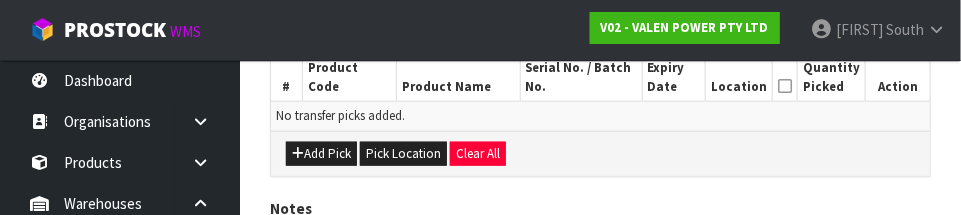 scroll, scrollTop: 531, scrollLeft: 0, axis: vertical 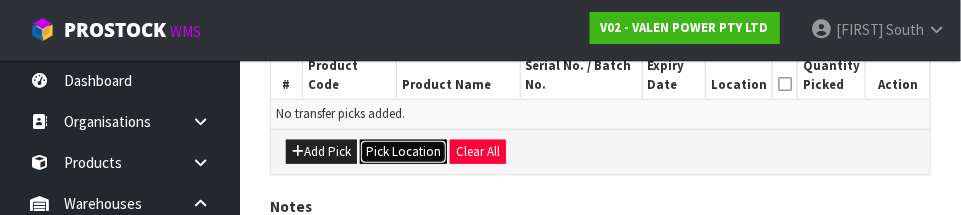 click on "Pick Location" at bounding box center [403, 152] 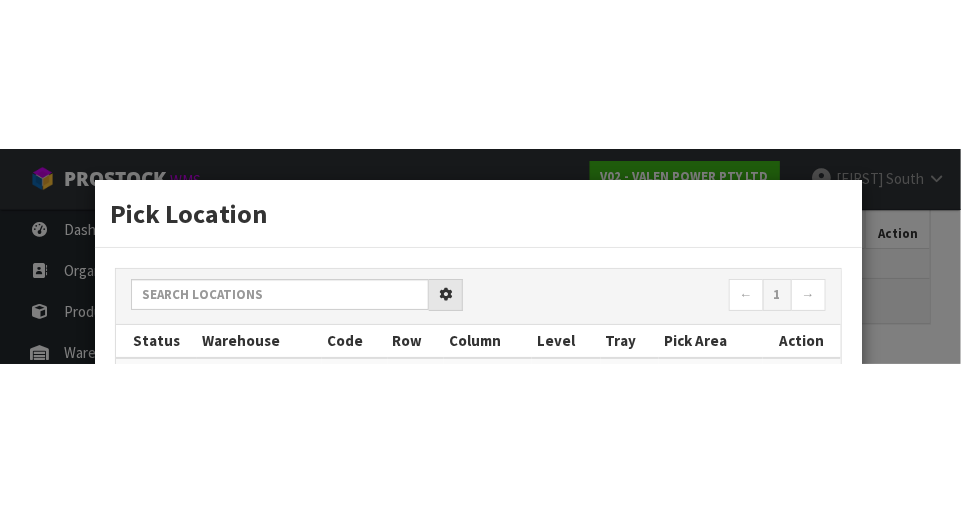 scroll, scrollTop: 444, scrollLeft: 0, axis: vertical 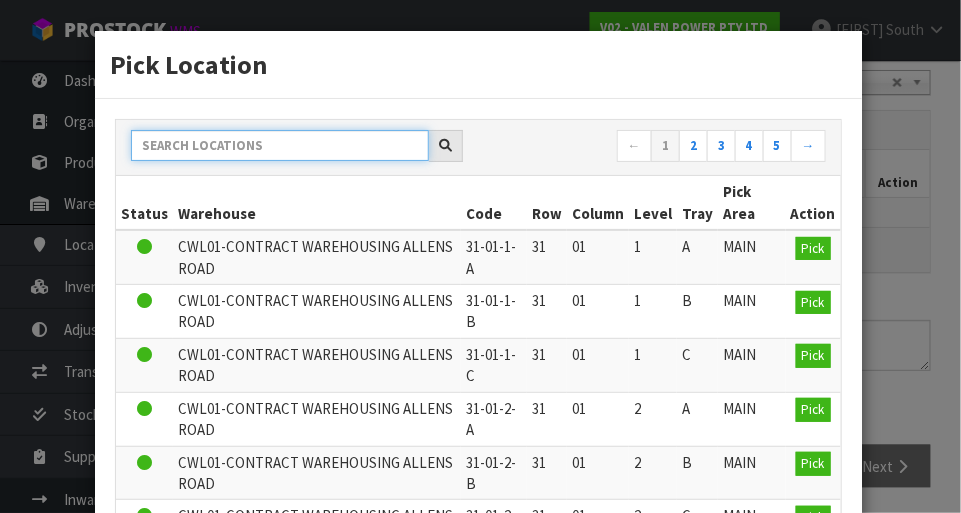 click at bounding box center (280, 145) 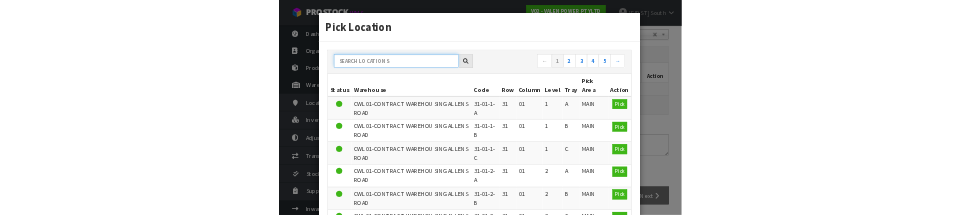 scroll, scrollTop: 434, scrollLeft: 0, axis: vertical 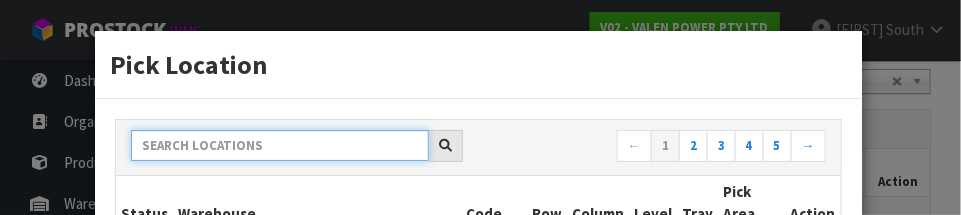click at bounding box center (280, 145) 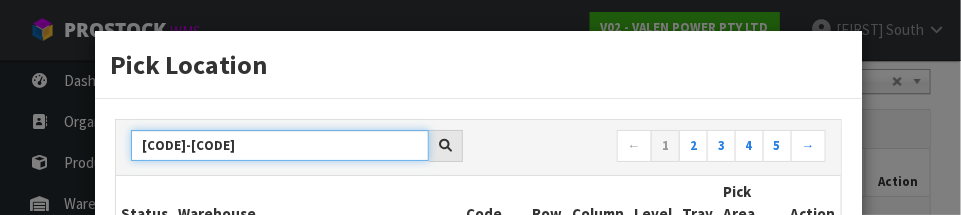 type on "[CODE]-[CODE]" 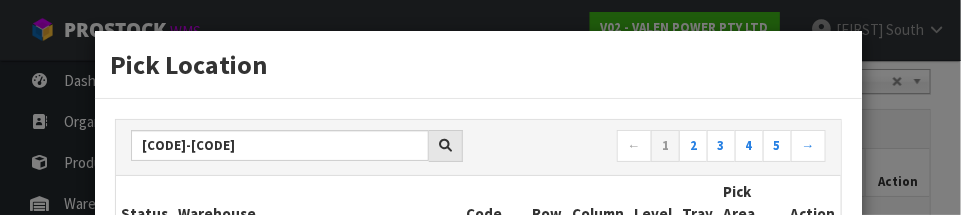click on "Pick Location" at bounding box center (478, 64) 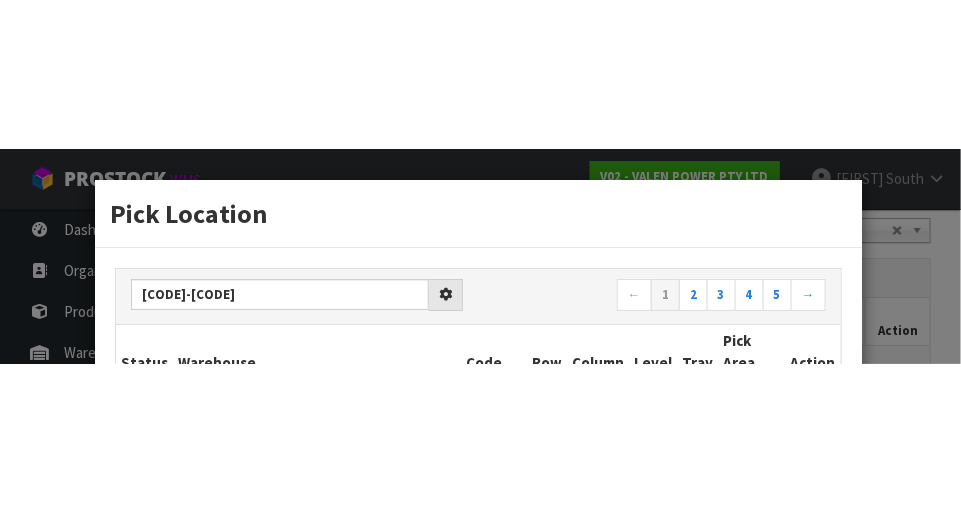 scroll, scrollTop: 444, scrollLeft: 0, axis: vertical 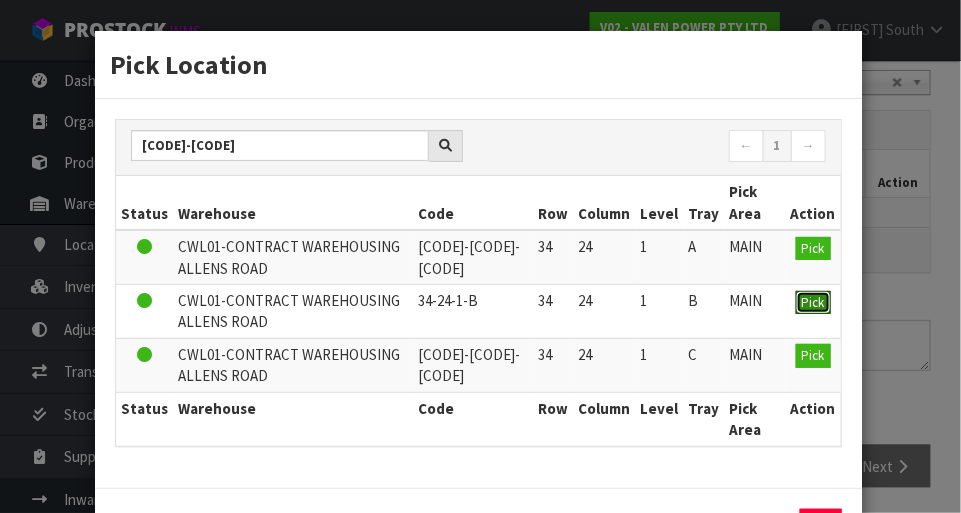 click on "Pick" at bounding box center [813, 302] 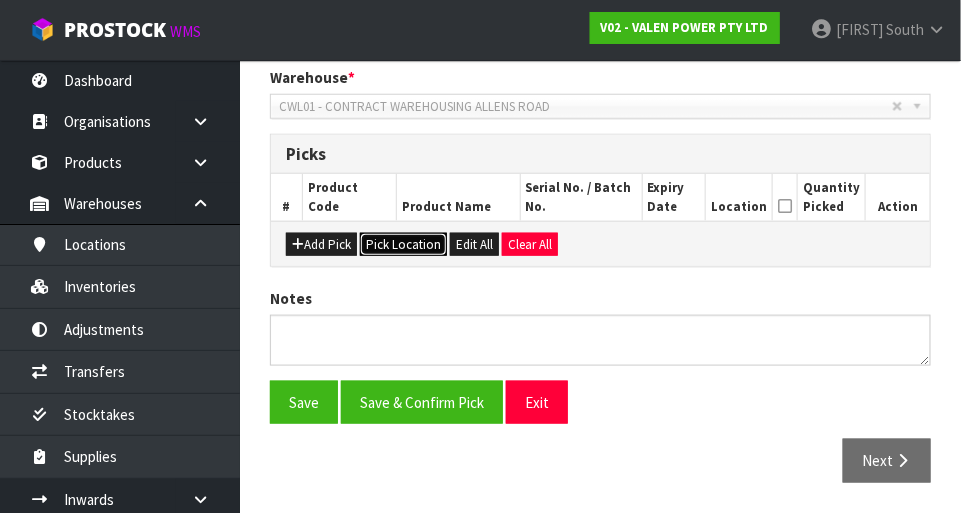 scroll, scrollTop: 415, scrollLeft: 0, axis: vertical 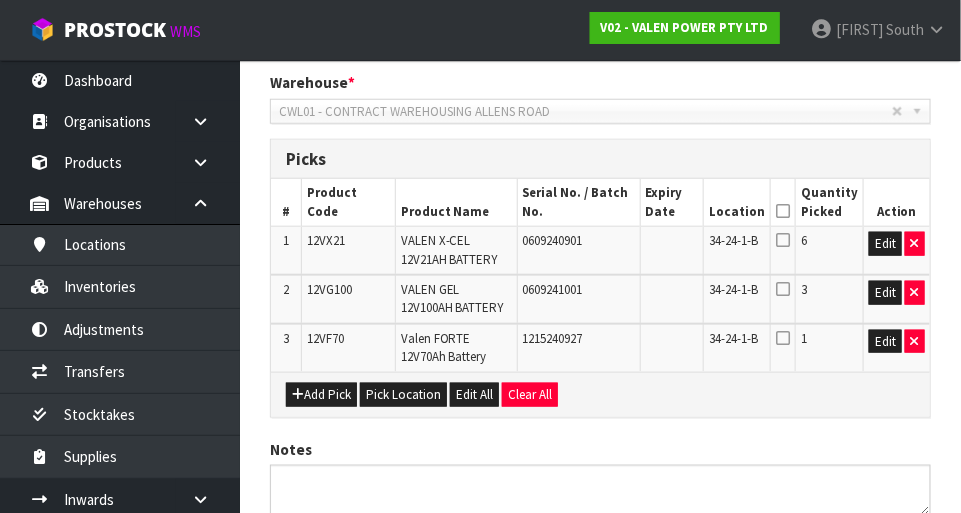 click at bounding box center (783, 211) 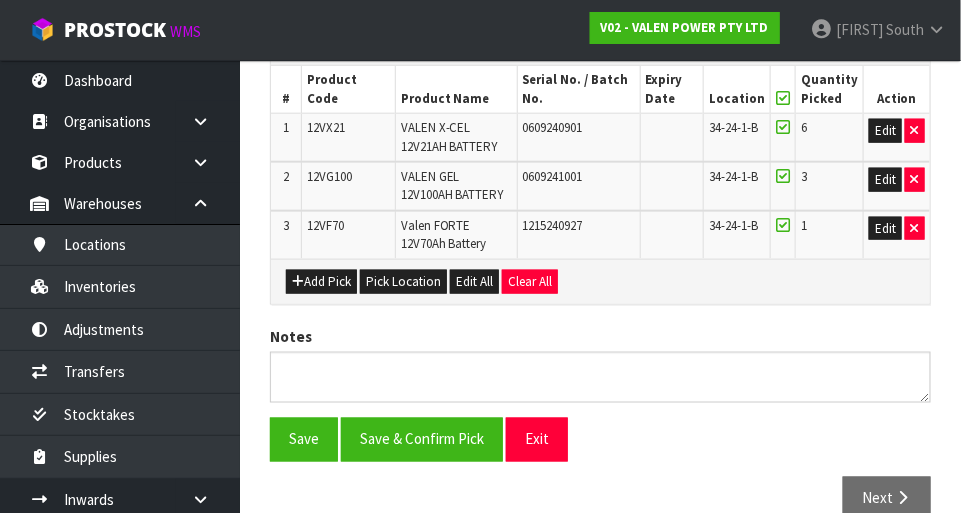 scroll, scrollTop: 559, scrollLeft: 0, axis: vertical 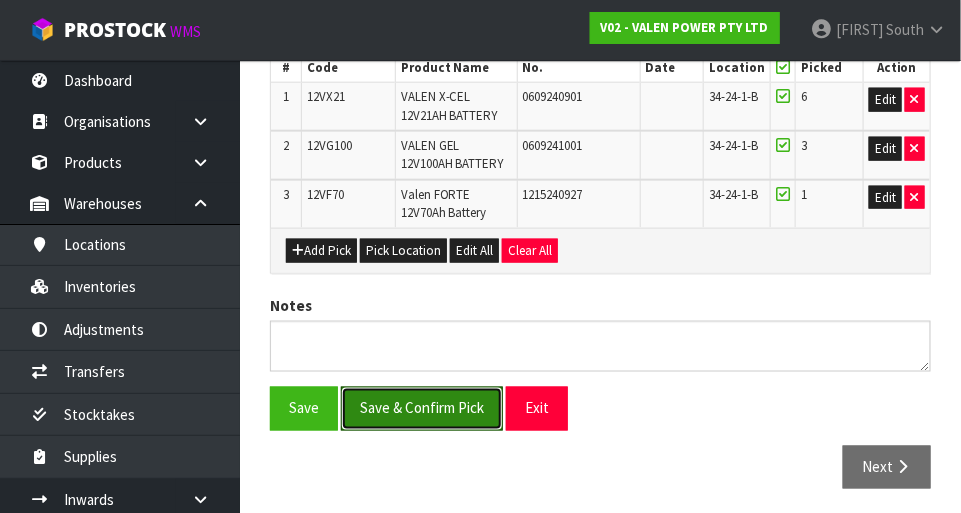 click on "Save & Confirm Pick" at bounding box center (422, 408) 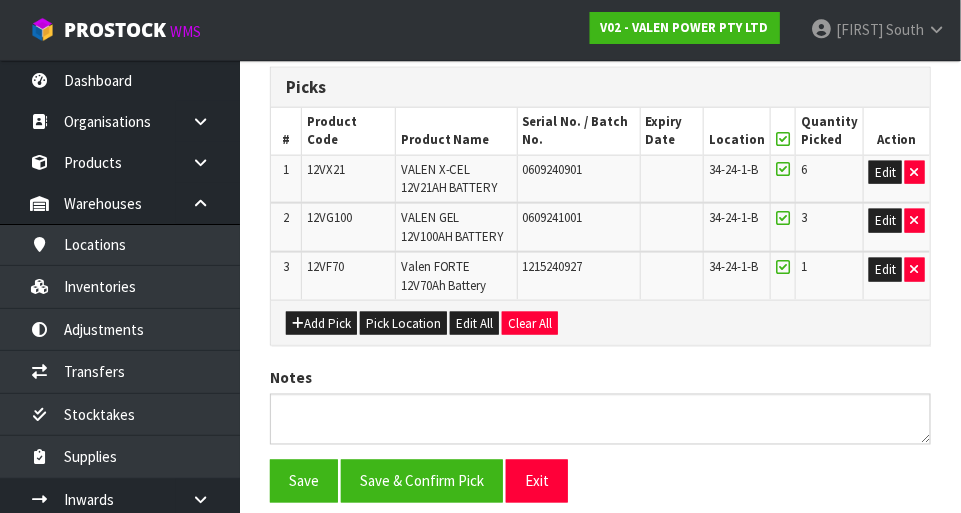 scroll, scrollTop: 0, scrollLeft: 0, axis: both 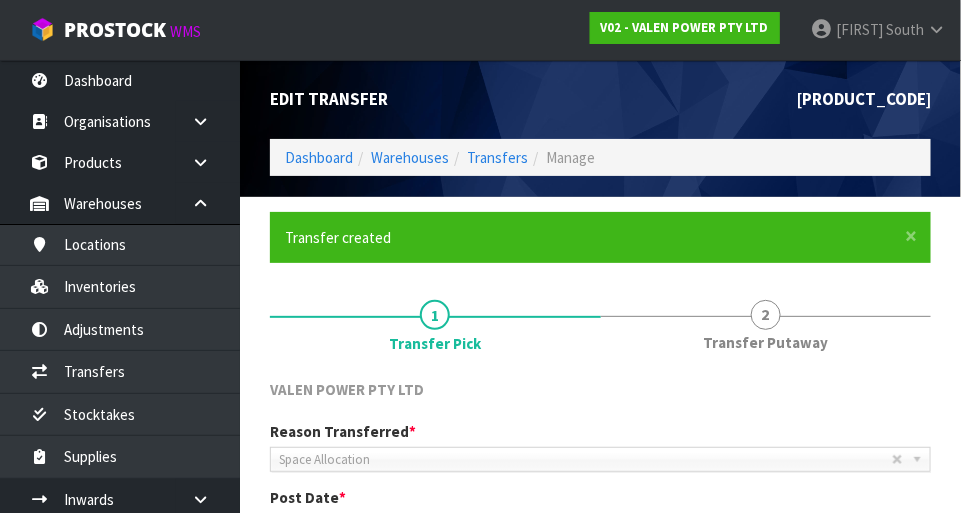 click on "2
Transfer Putaway" at bounding box center [766, 323] 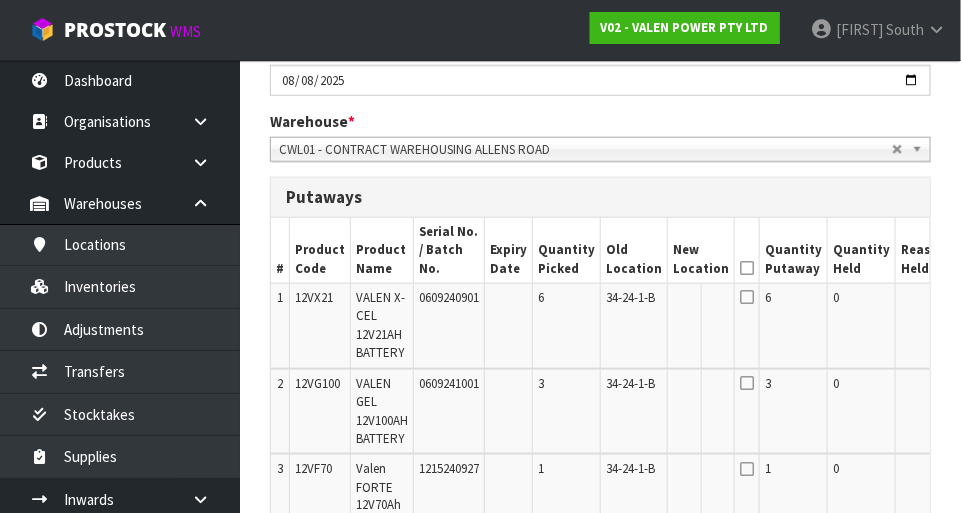 scroll, scrollTop: 487, scrollLeft: 0, axis: vertical 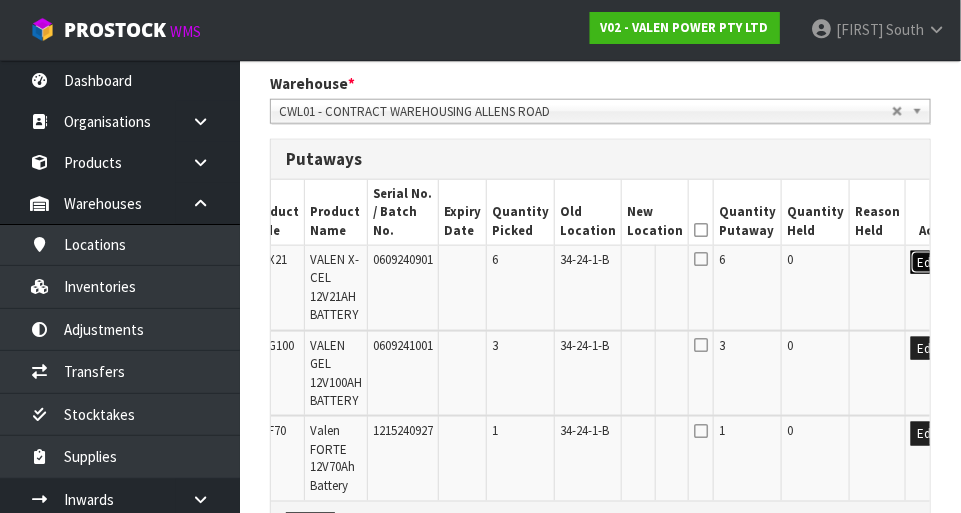 click on "Edit" at bounding box center (927, 263) 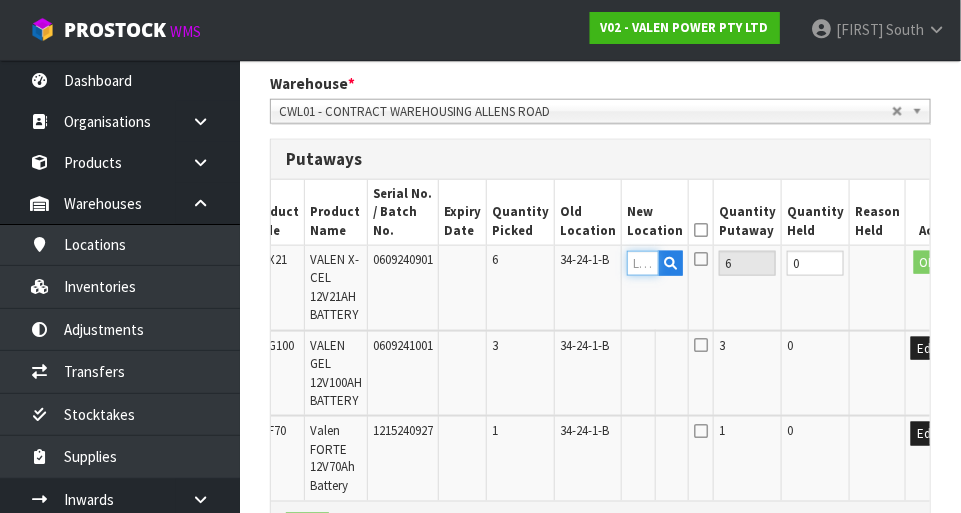 click at bounding box center [643, 263] 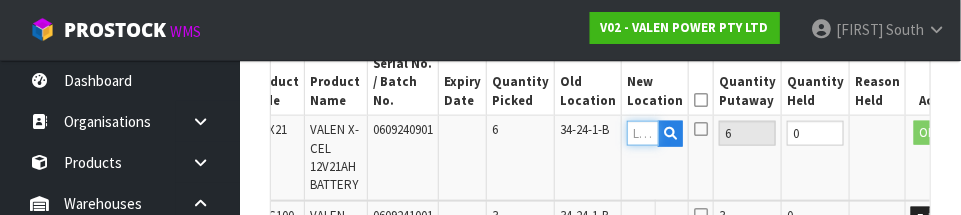 scroll, scrollTop: 613, scrollLeft: 0, axis: vertical 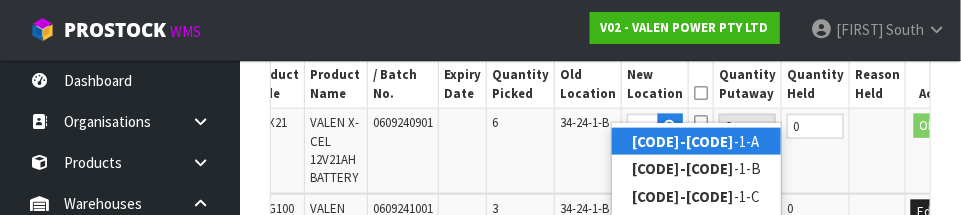 click on "[CODE]-[CODE]-[CODE]" at bounding box center (696, 141) 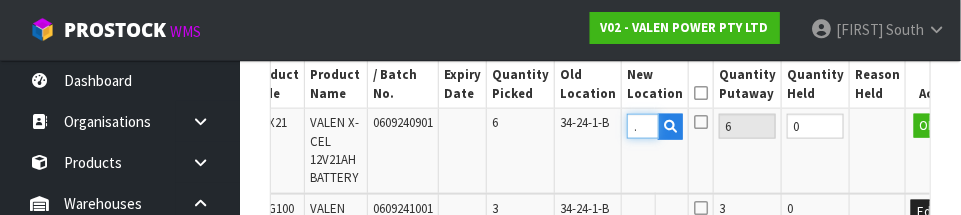 scroll, scrollTop: 0, scrollLeft: 0, axis: both 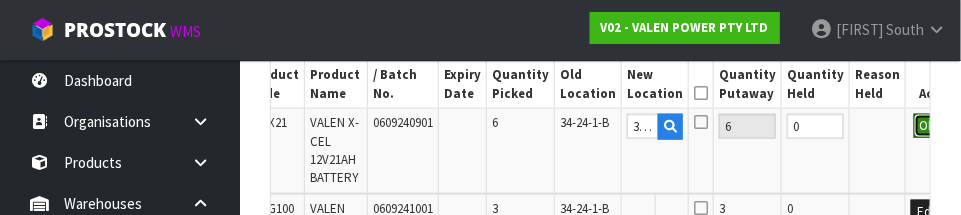 click on "OK" at bounding box center [928, 126] 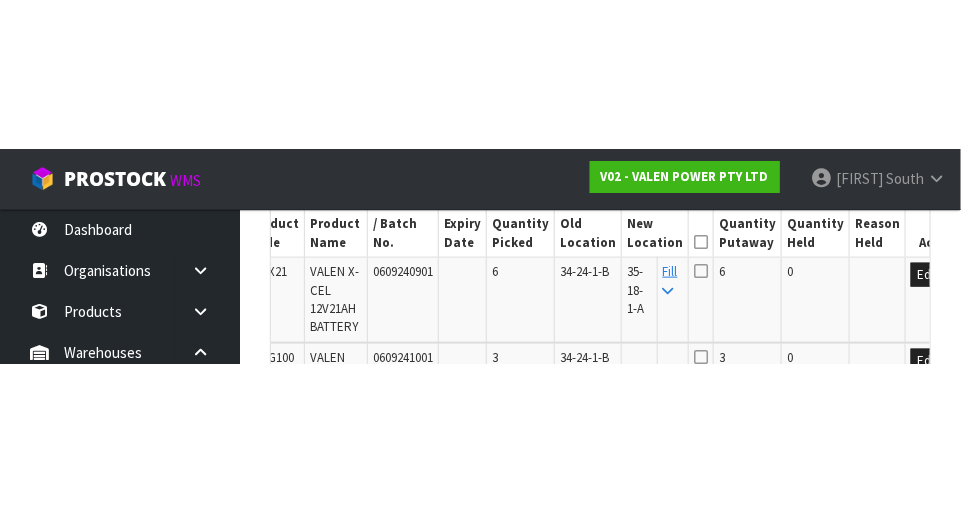 scroll, scrollTop: 623, scrollLeft: 0, axis: vertical 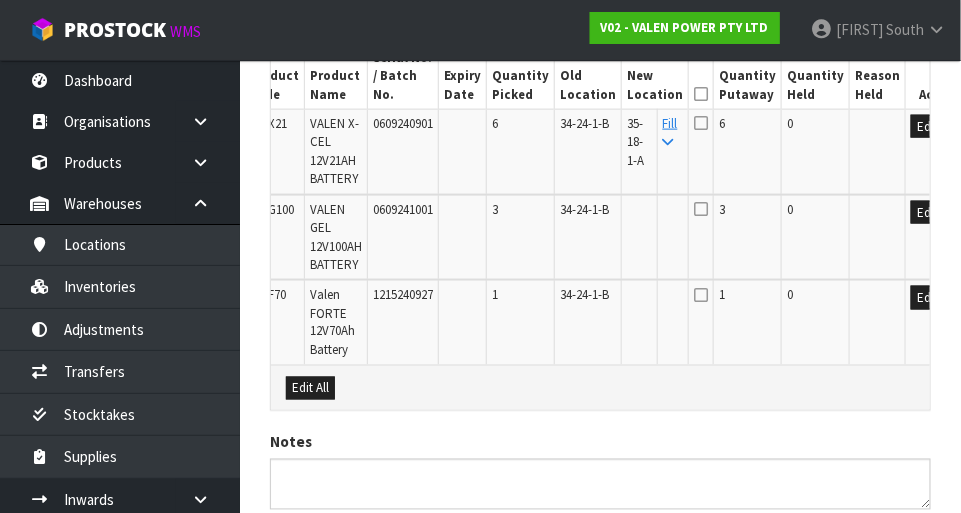 click on "Fill" at bounding box center (670, 132) 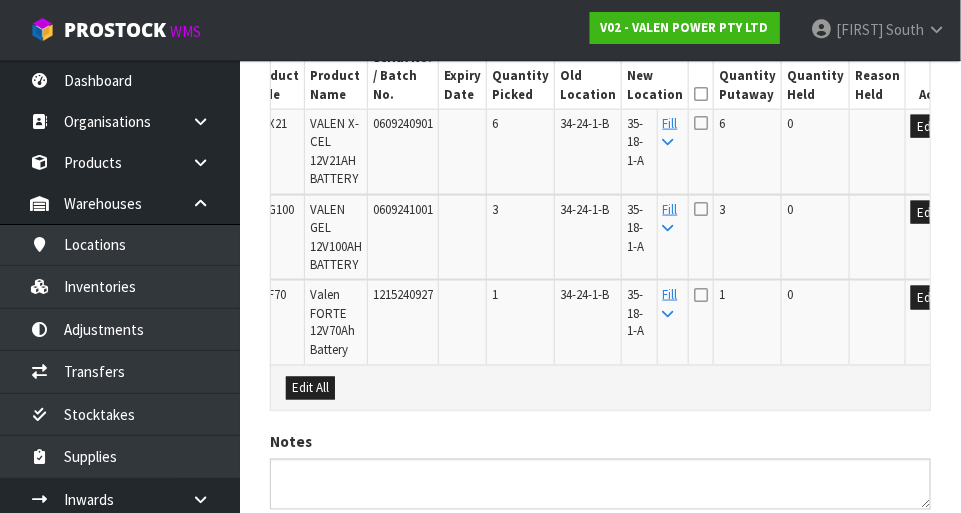 click at bounding box center [701, 94] 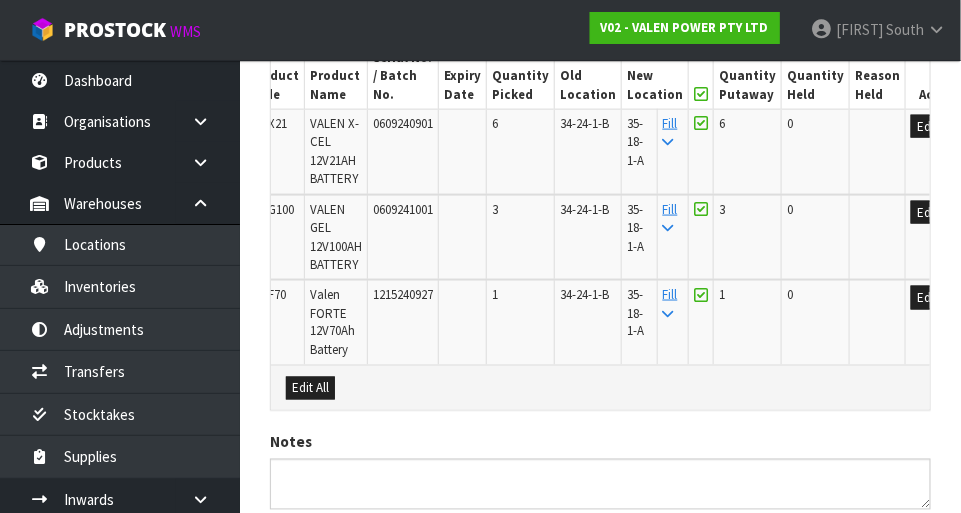 scroll, scrollTop: 742, scrollLeft: 0, axis: vertical 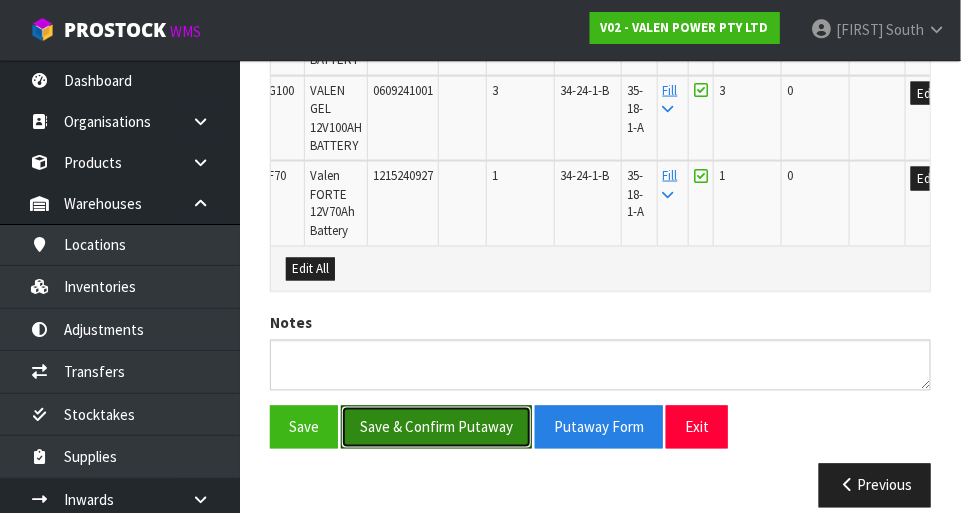 click on "Save & Confirm Putaway" at bounding box center [436, 427] 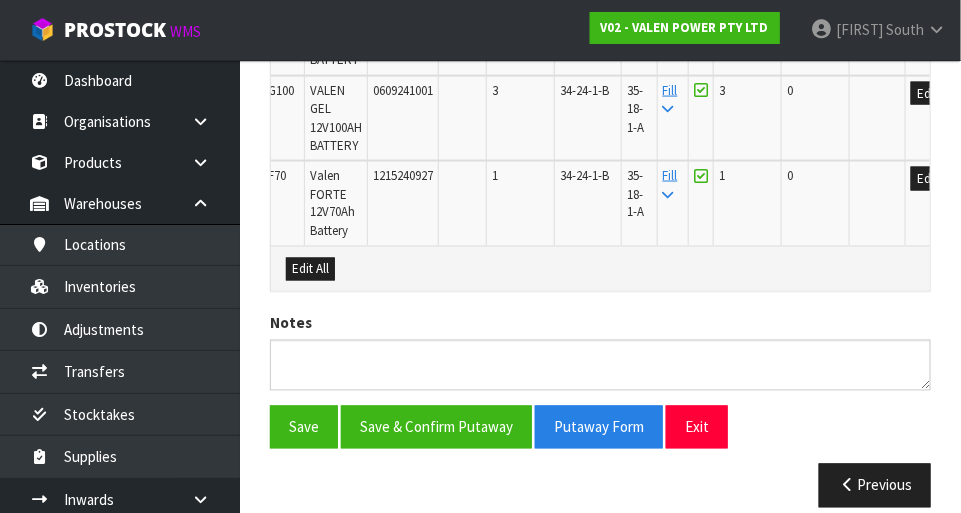 scroll, scrollTop: 0, scrollLeft: 0, axis: both 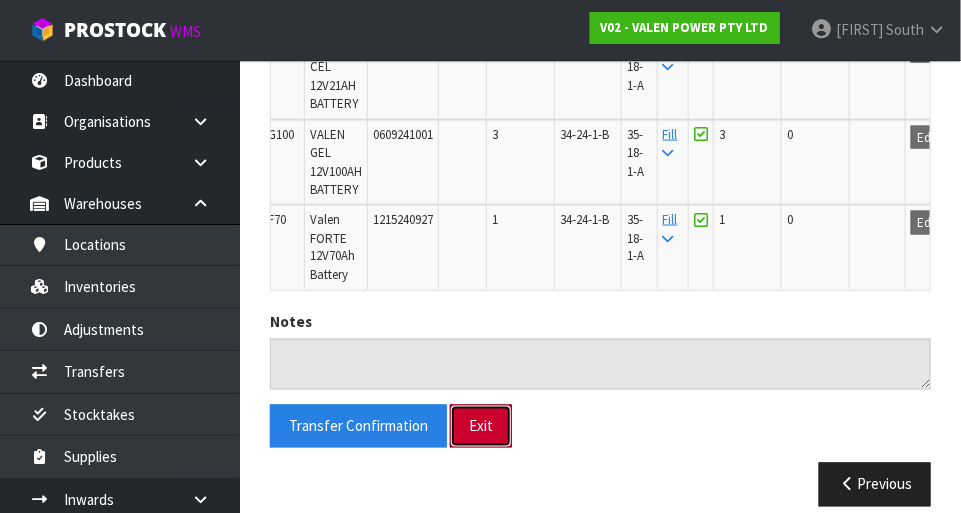 click on "Exit" at bounding box center (481, 426) 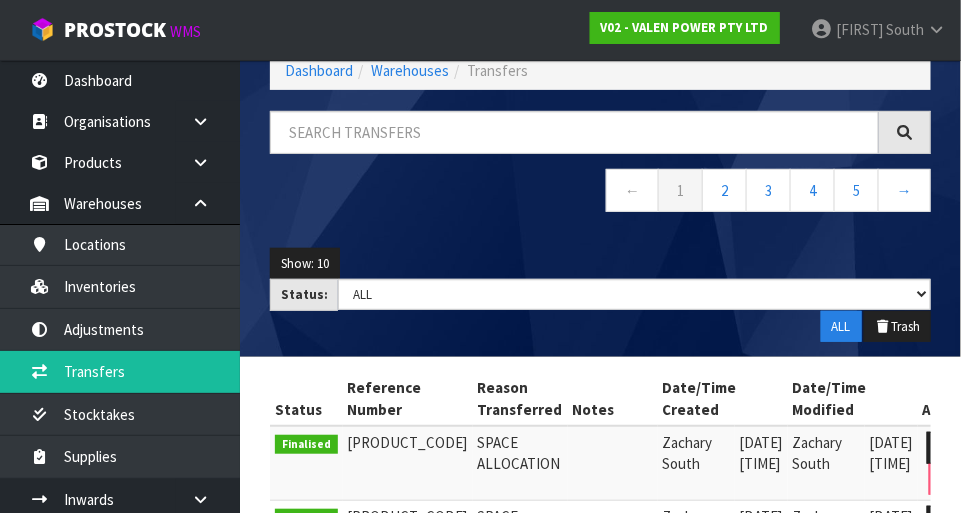 scroll, scrollTop: 1211, scrollLeft: 0, axis: vertical 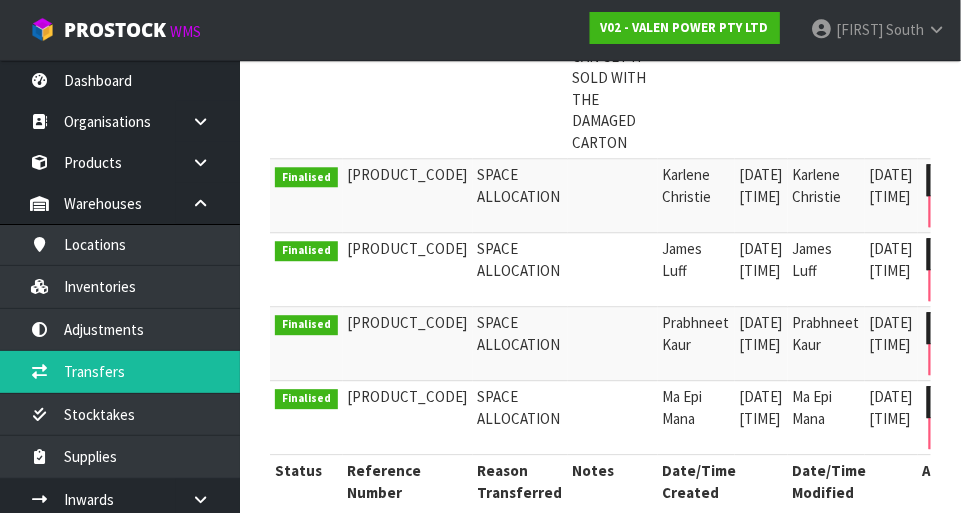 click on "[FIRST] [LAST]" at bounding box center [878, 30] 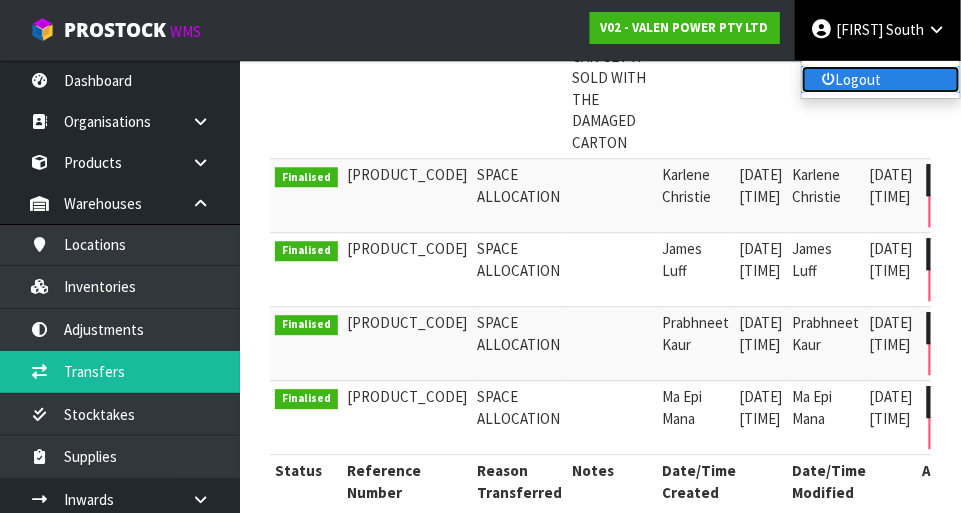 click on "Logout" at bounding box center (881, 79) 